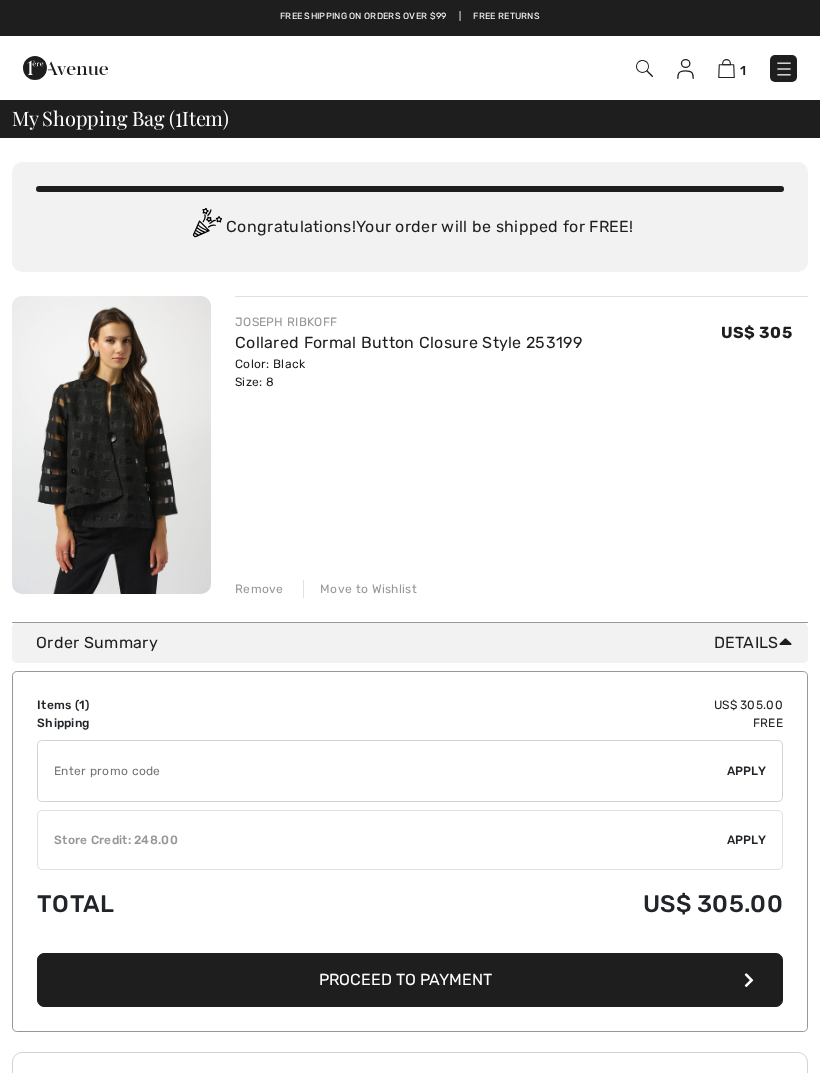 scroll, scrollTop: 0, scrollLeft: 0, axis: both 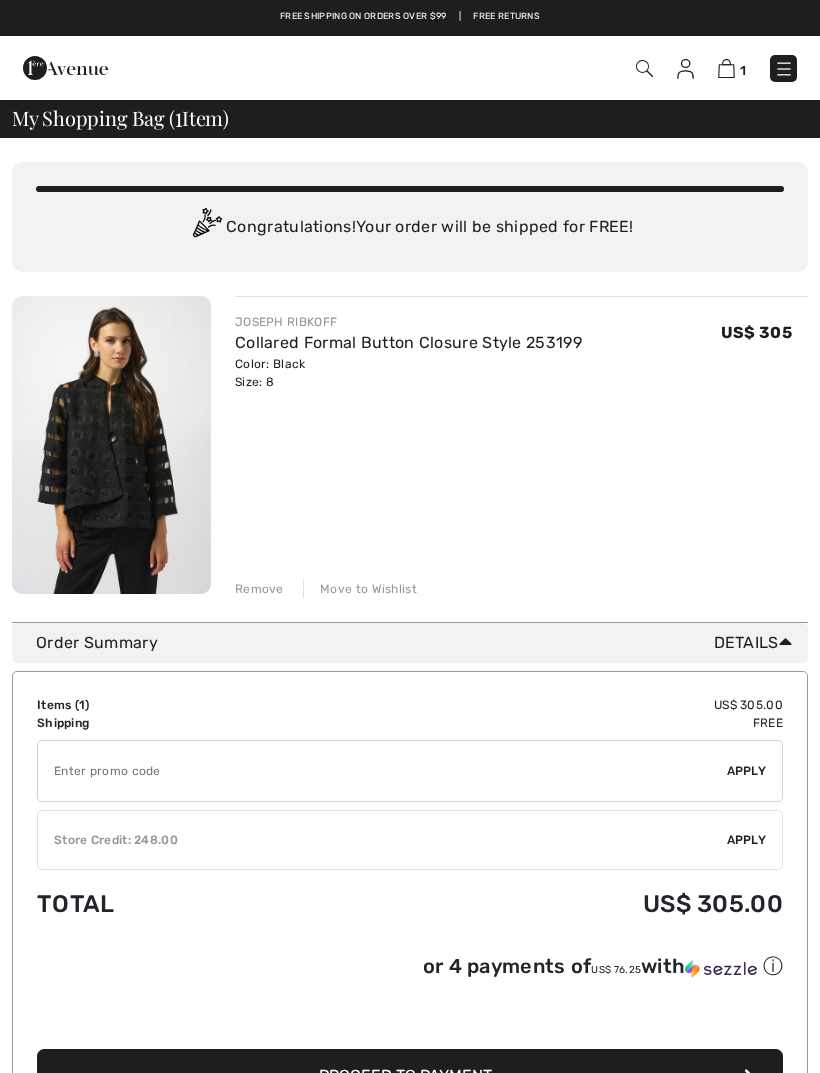 click at bounding box center [111, 445] 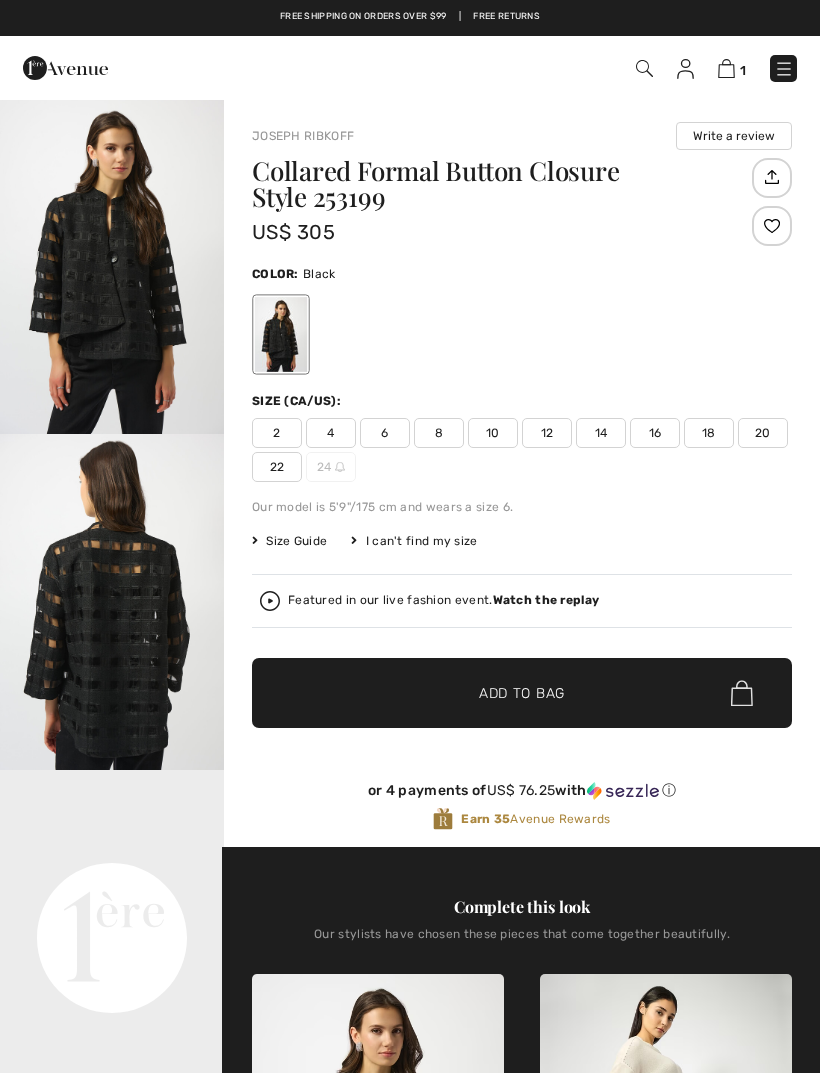 checkbox on "true" 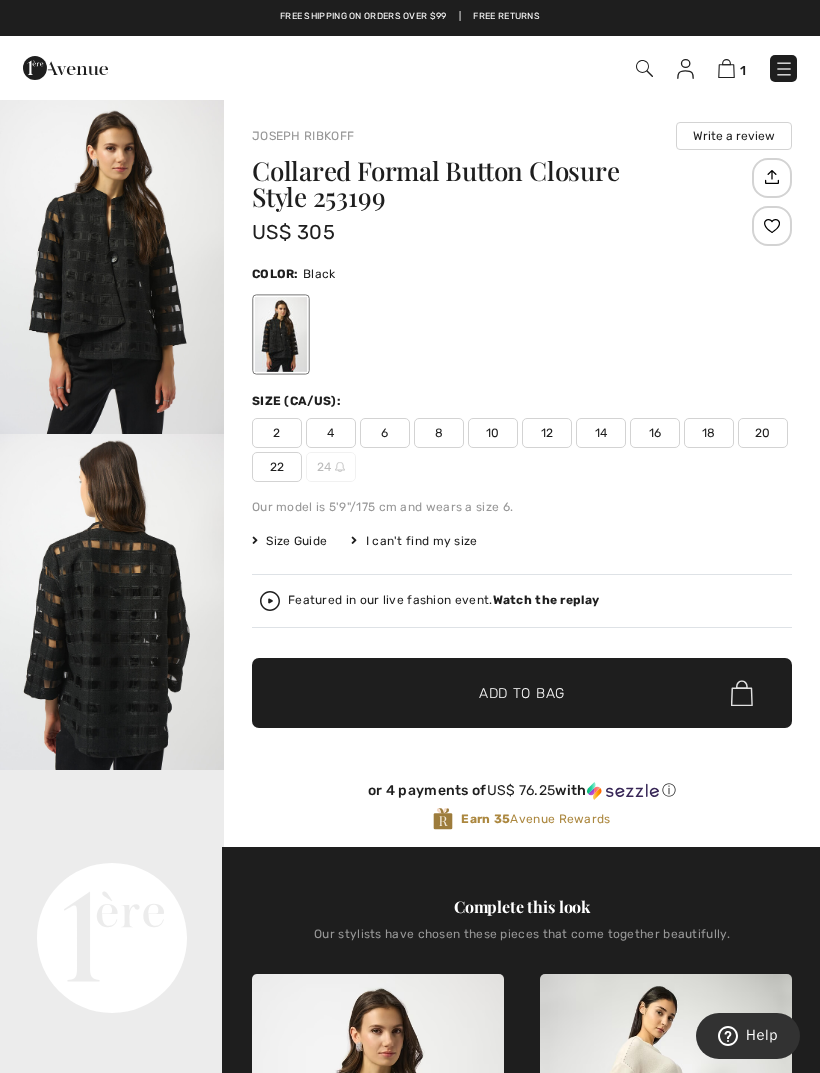 click on "Your browser does not support the video tag." at bounding box center [112, 826] 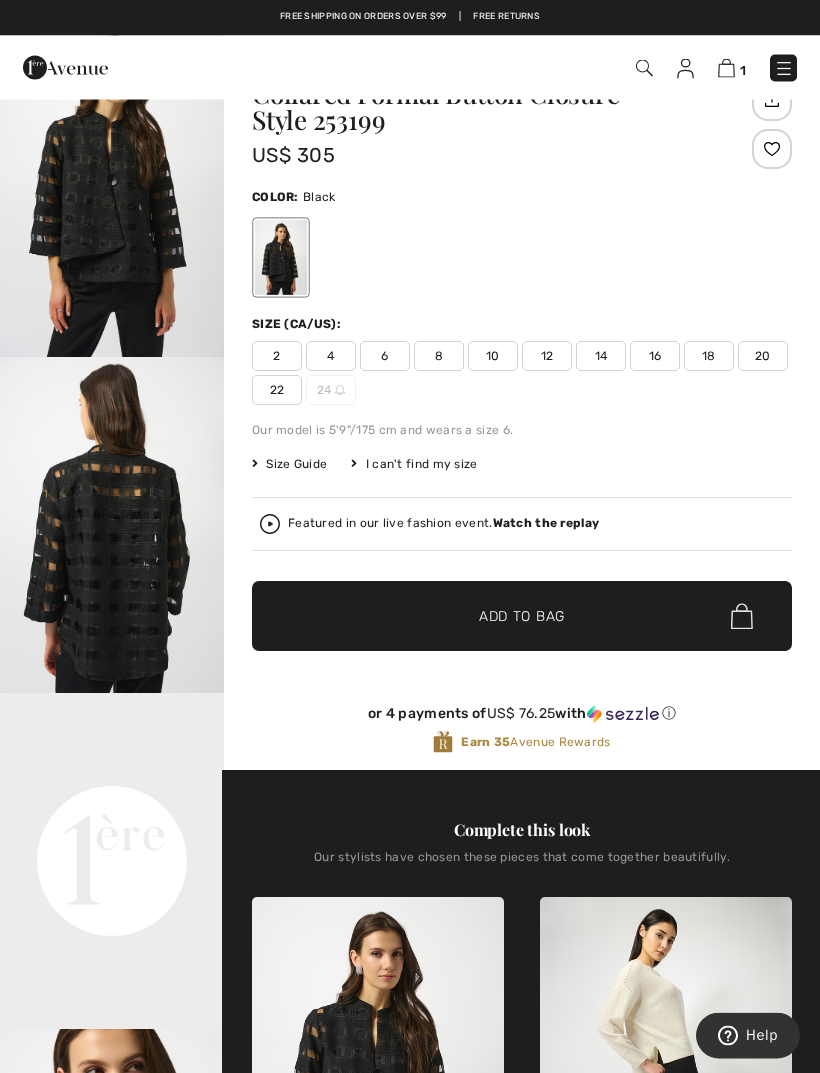 scroll, scrollTop: 0, scrollLeft: 0, axis: both 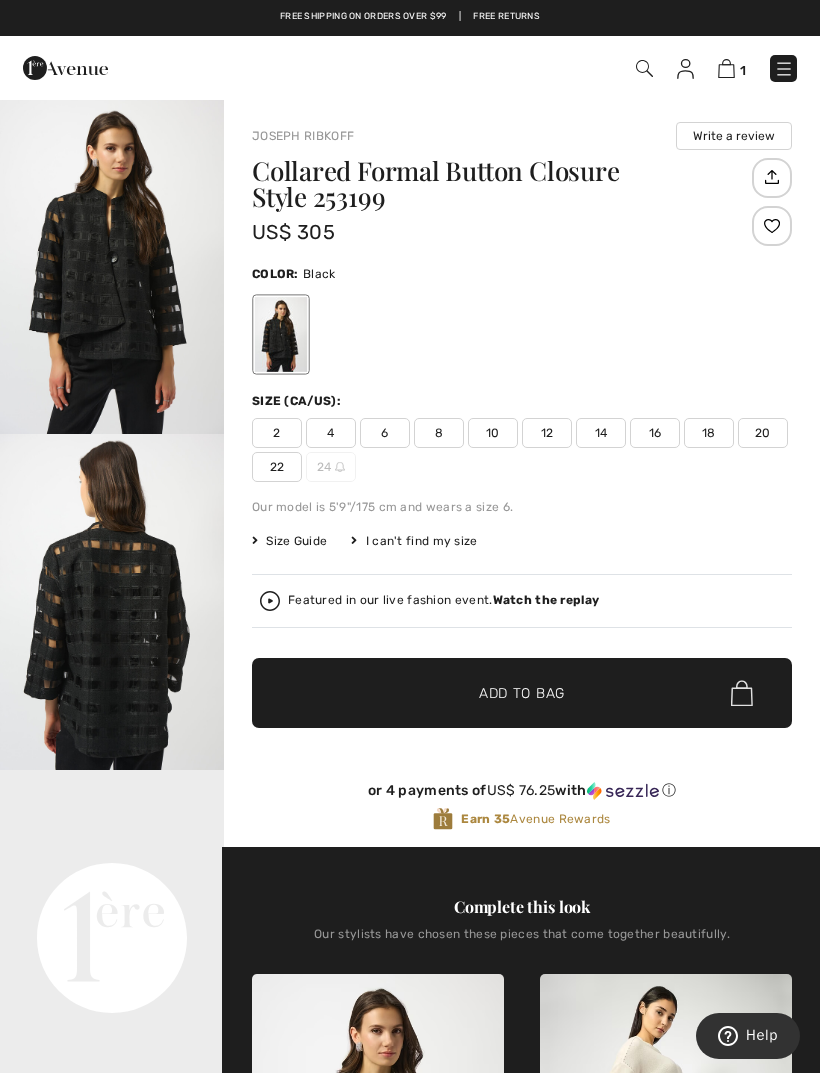 click at bounding box center (784, 69) 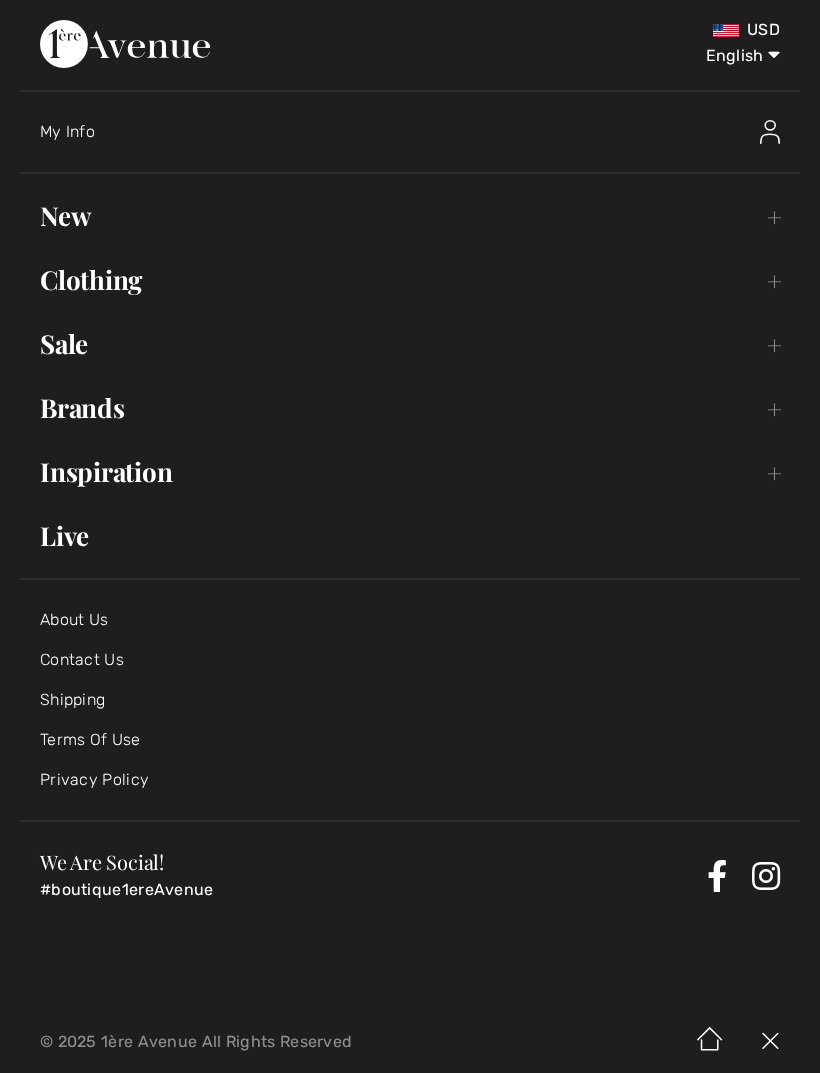 click on "Sale Toggle submenu" at bounding box center (410, 344) 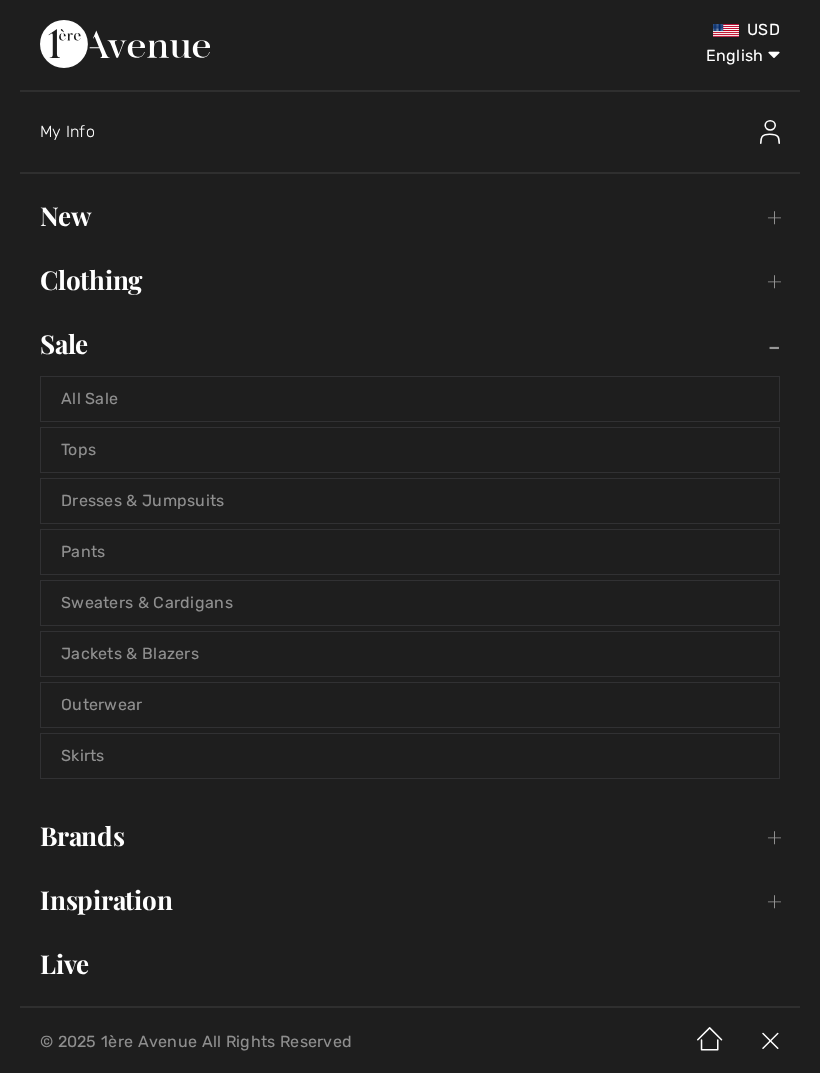 click on "All Sale" at bounding box center (410, 399) 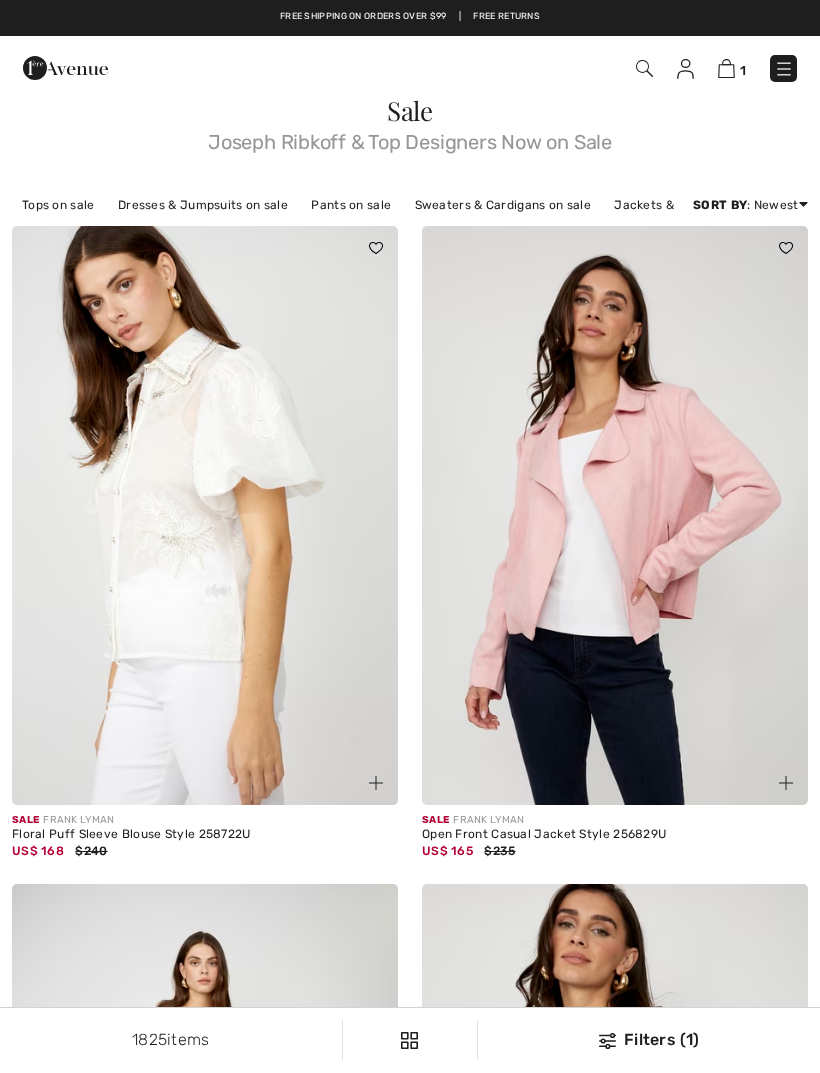 scroll, scrollTop: 0, scrollLeft: 0, axis: both 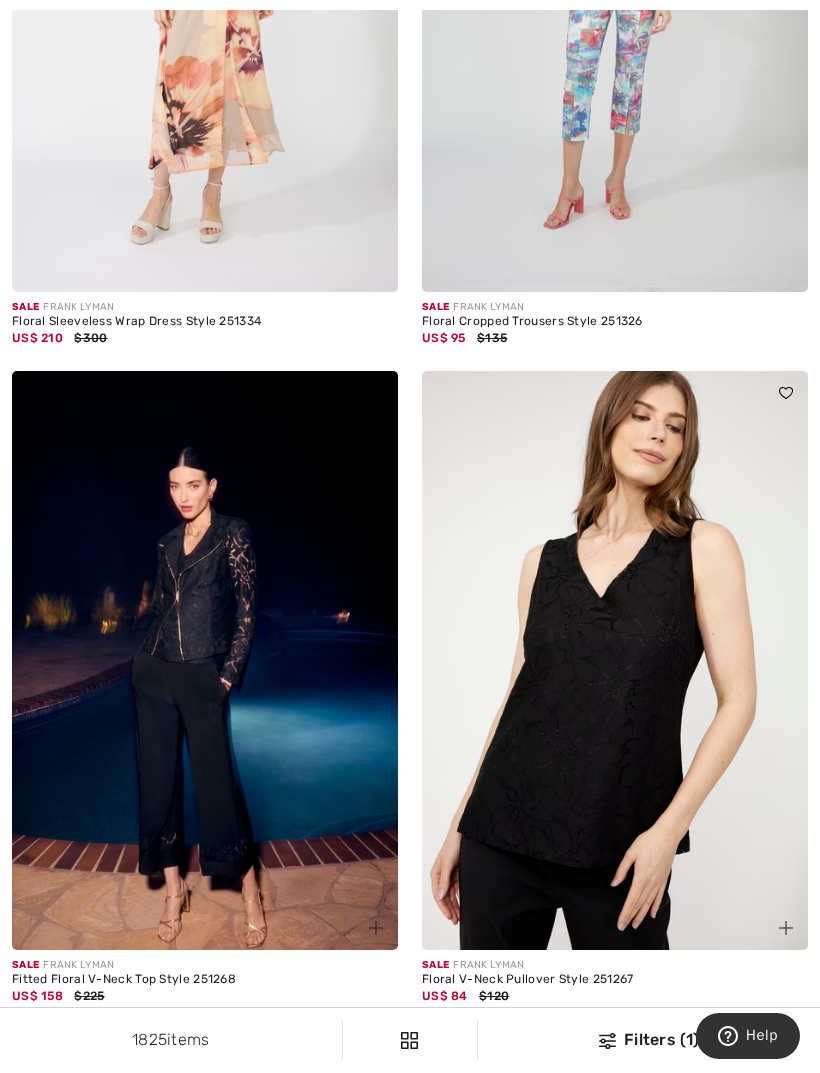 click at bounding box center [205, 660] 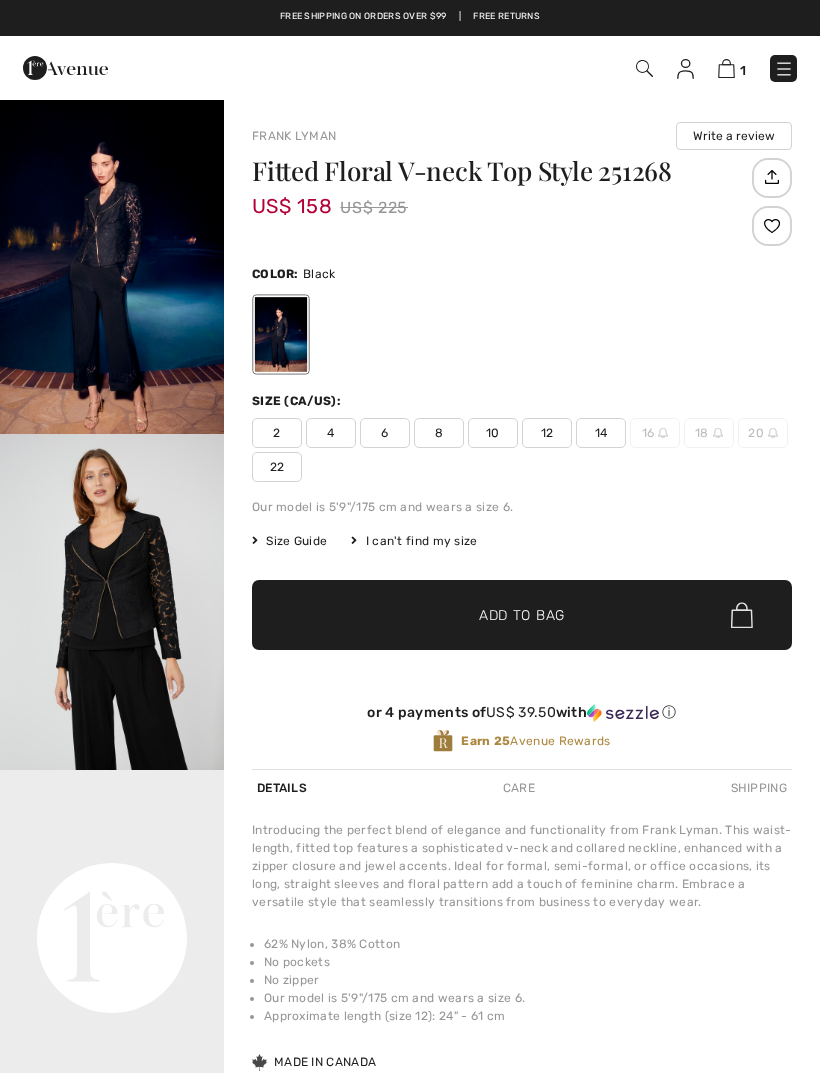 scroll, scrollTop: 0, scrollLeft: 0, axis: both 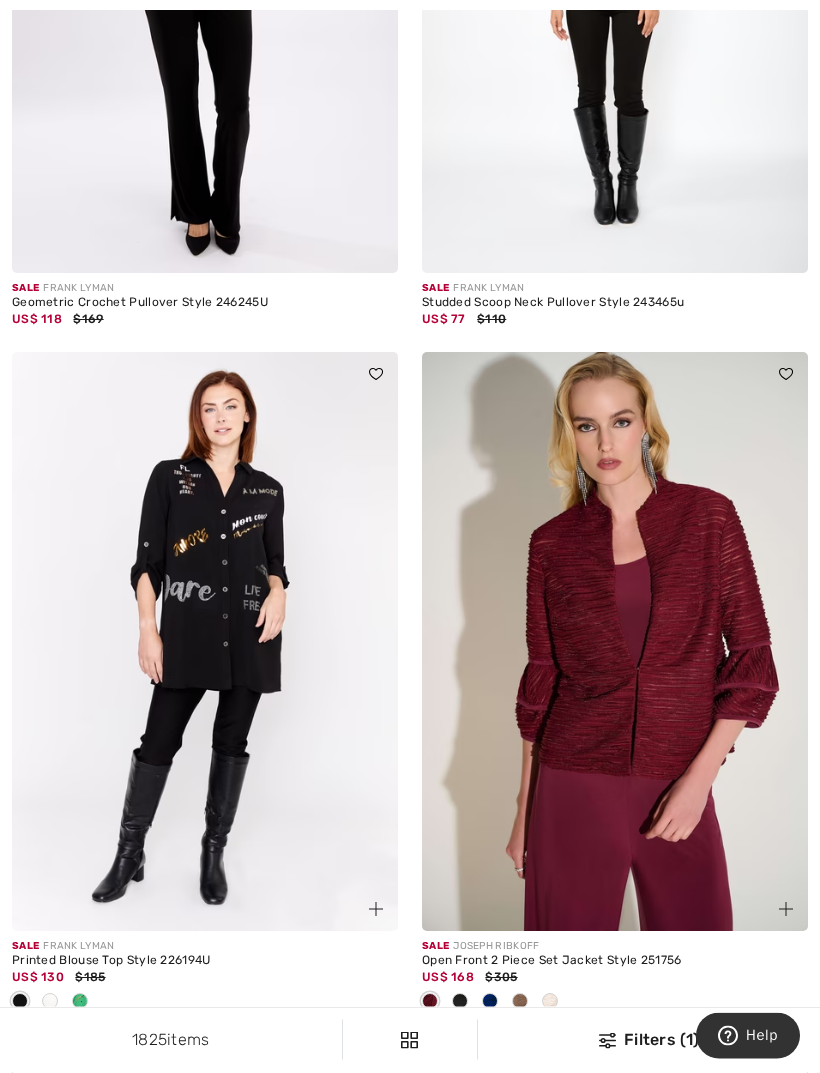 click at bounding box center (80, 1003) 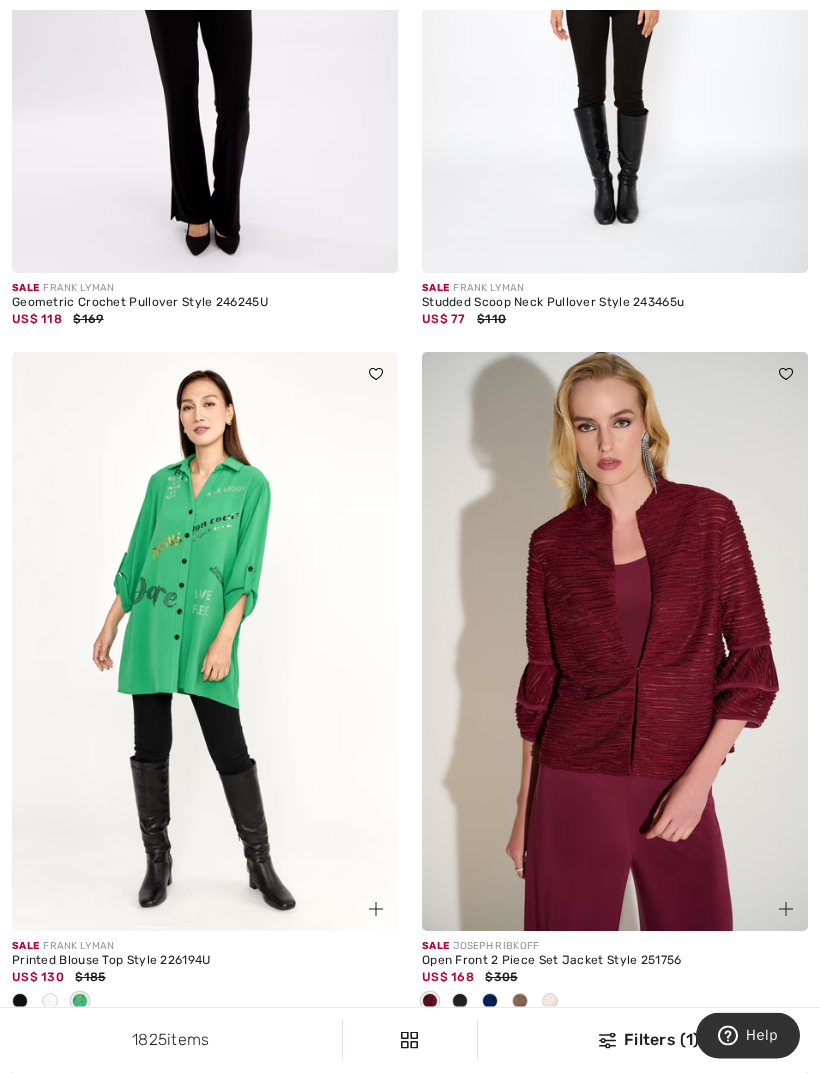 scroll, scrollTop: 7280, scrollLeft: 0, axis: vertical 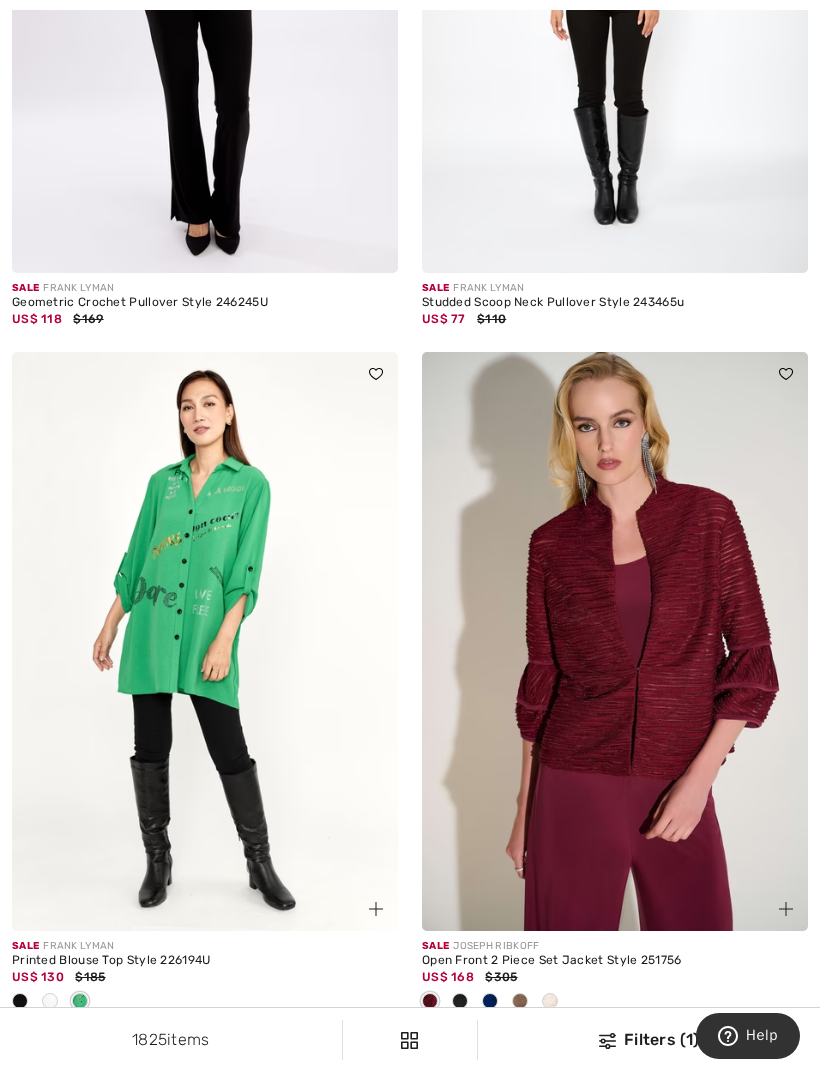 click at bounding box center [50, 1001] 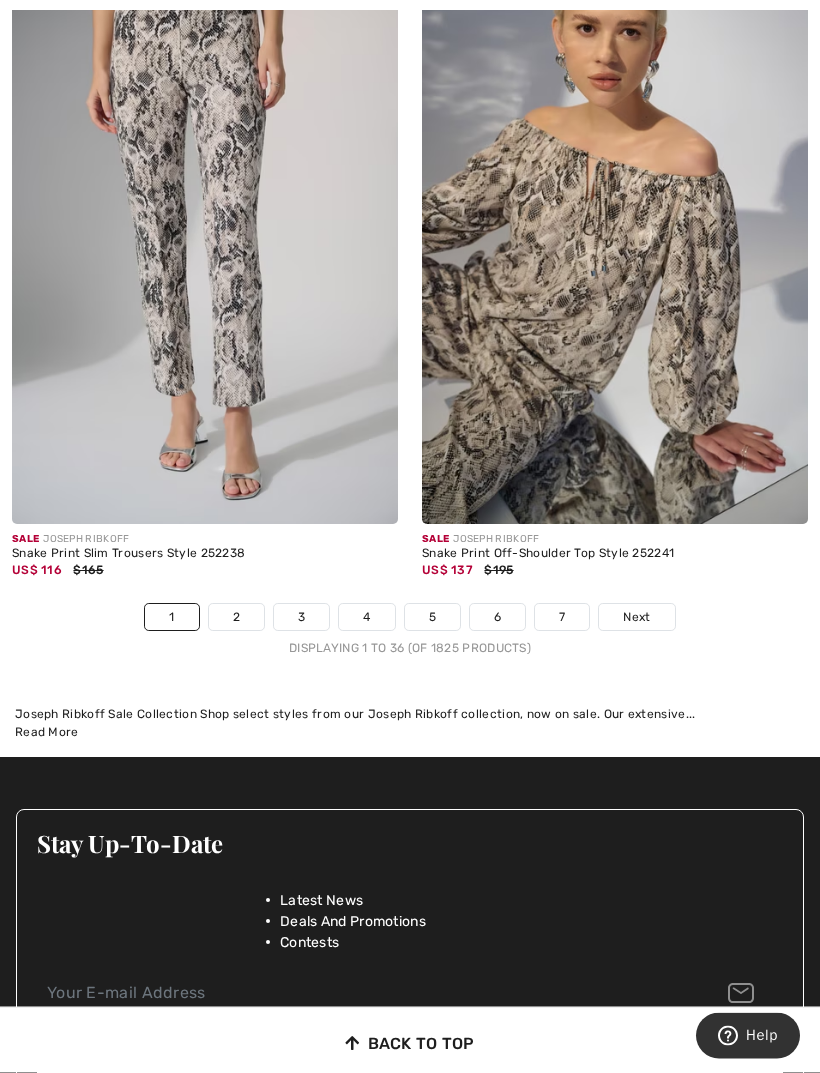 scroll, scrollTop: 12116, scrollLeft: 0, axis: vertical 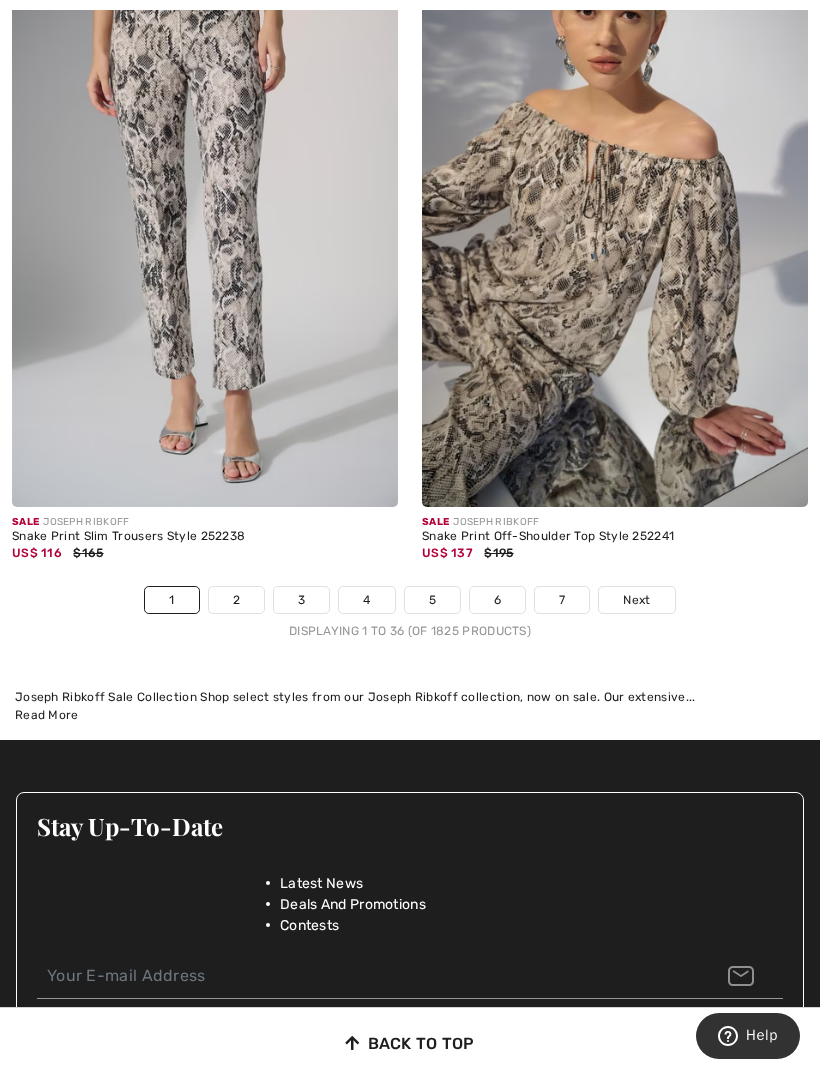click on "2" at bounding box center (236, 600) 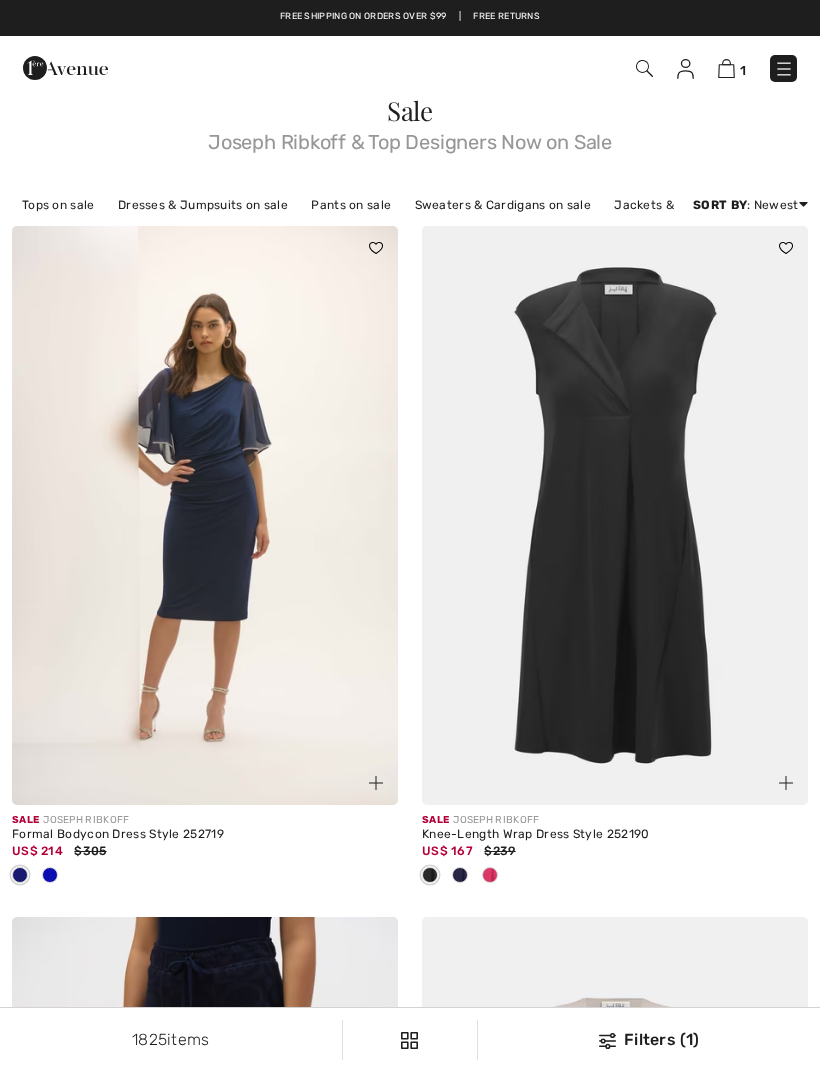 scroll, scrollTop: 0, scrollLeft: 0, axis: both 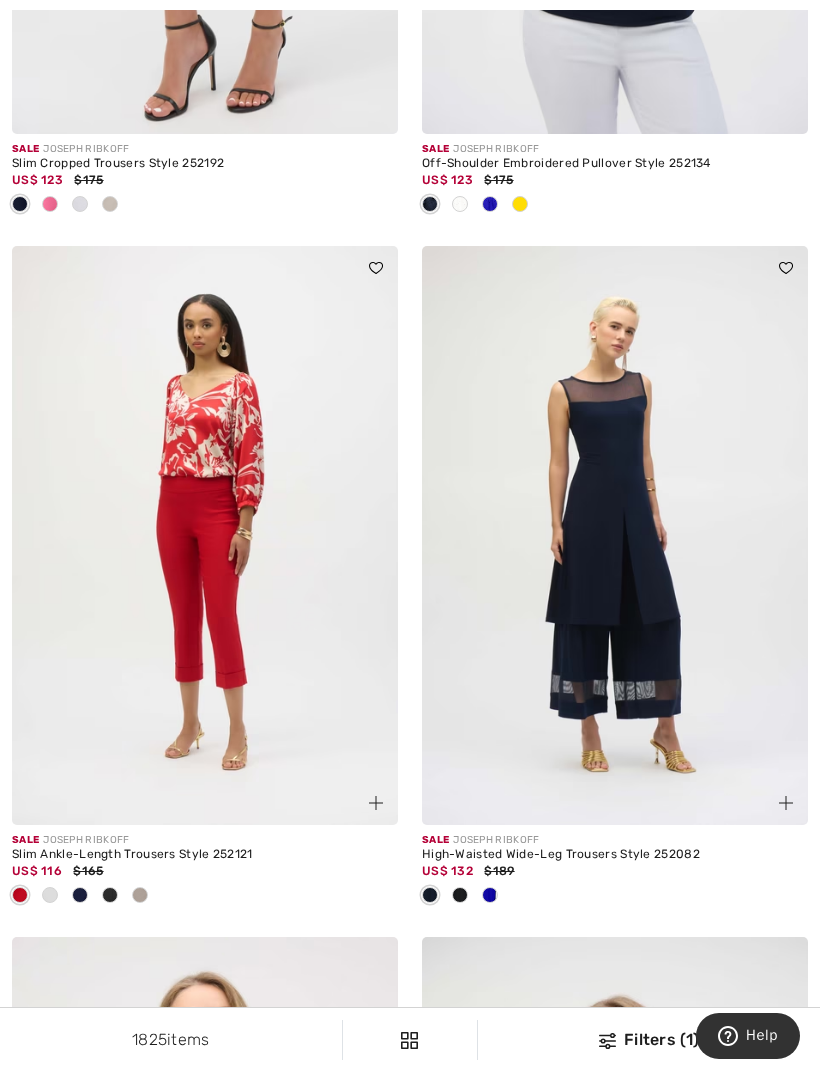 click at bounding box center [50, 895] 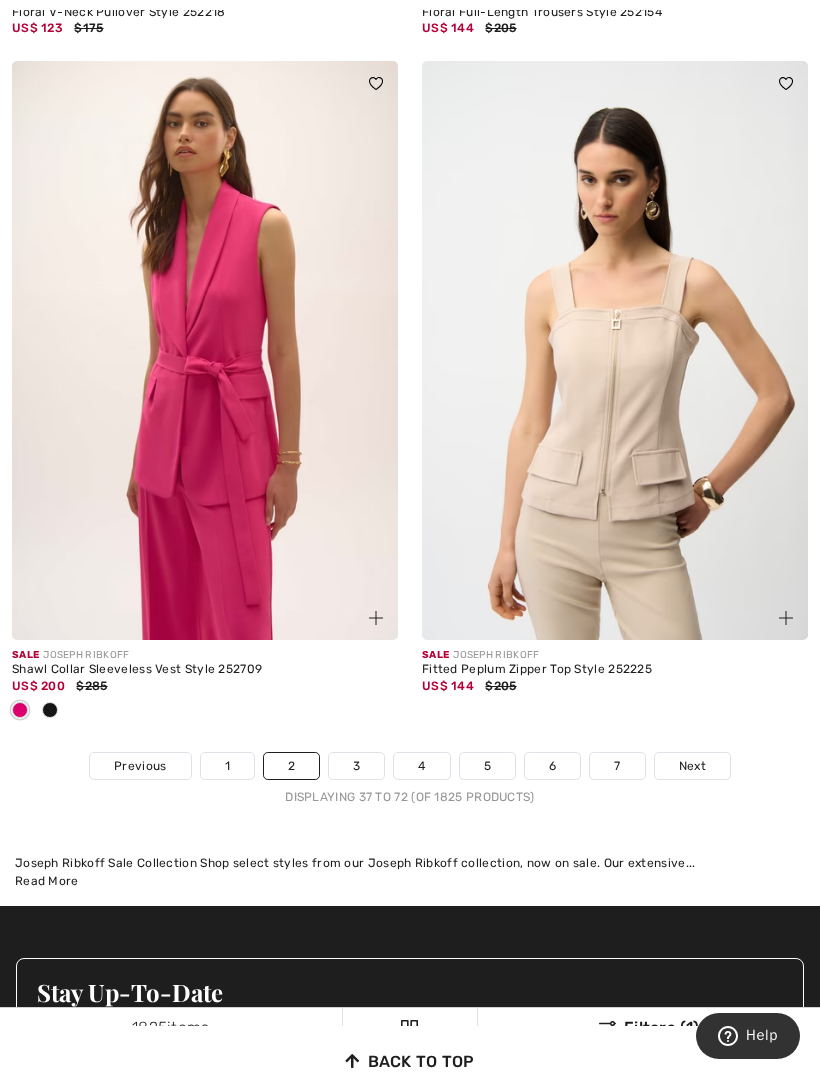 scroll, scrollTop: 12316, scrollLeft: 0, axis: vertical 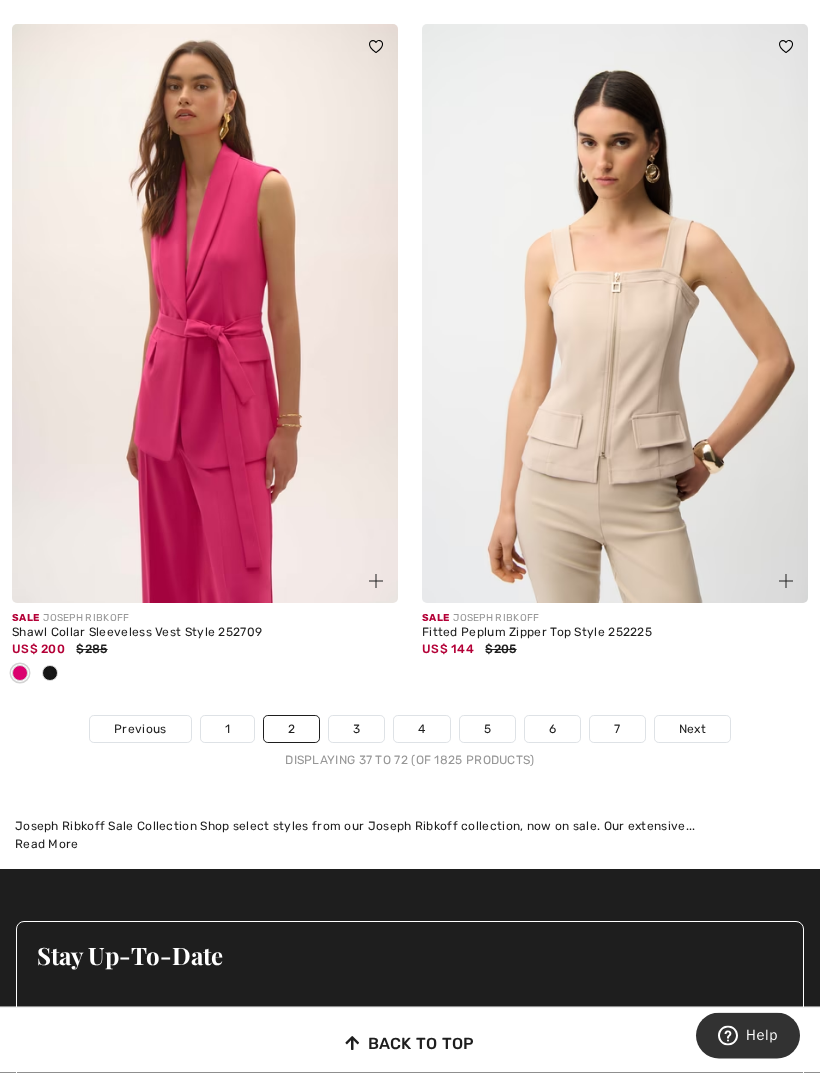 click on "3" at bounding box center (356, 730) 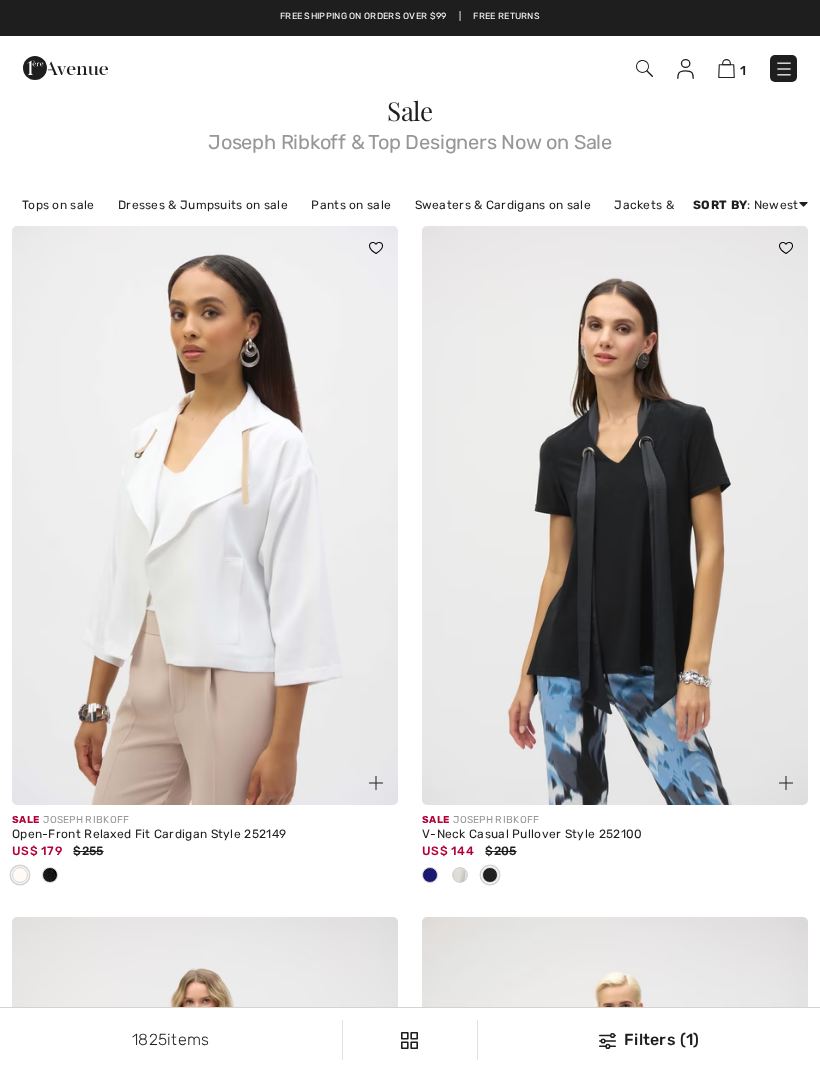 scroll, scrollTop: 0, scrollLeft: 0, axis: both 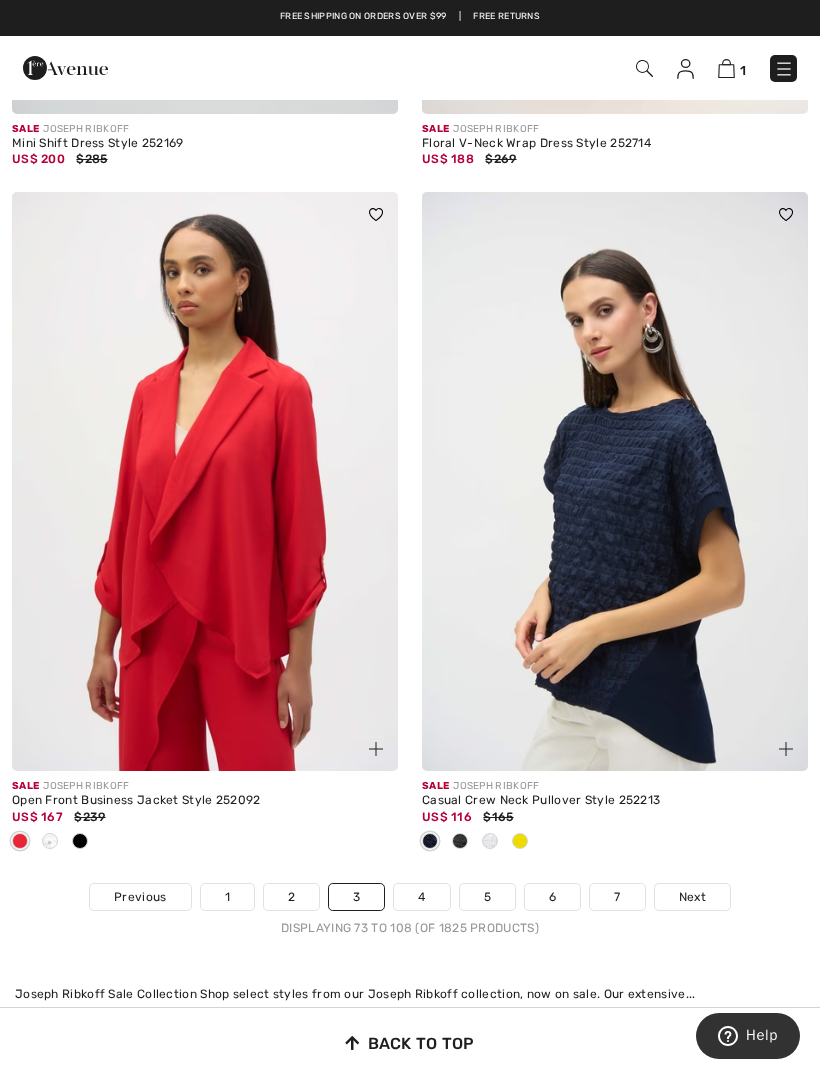 click on "4" at bounding box center (421, 897) 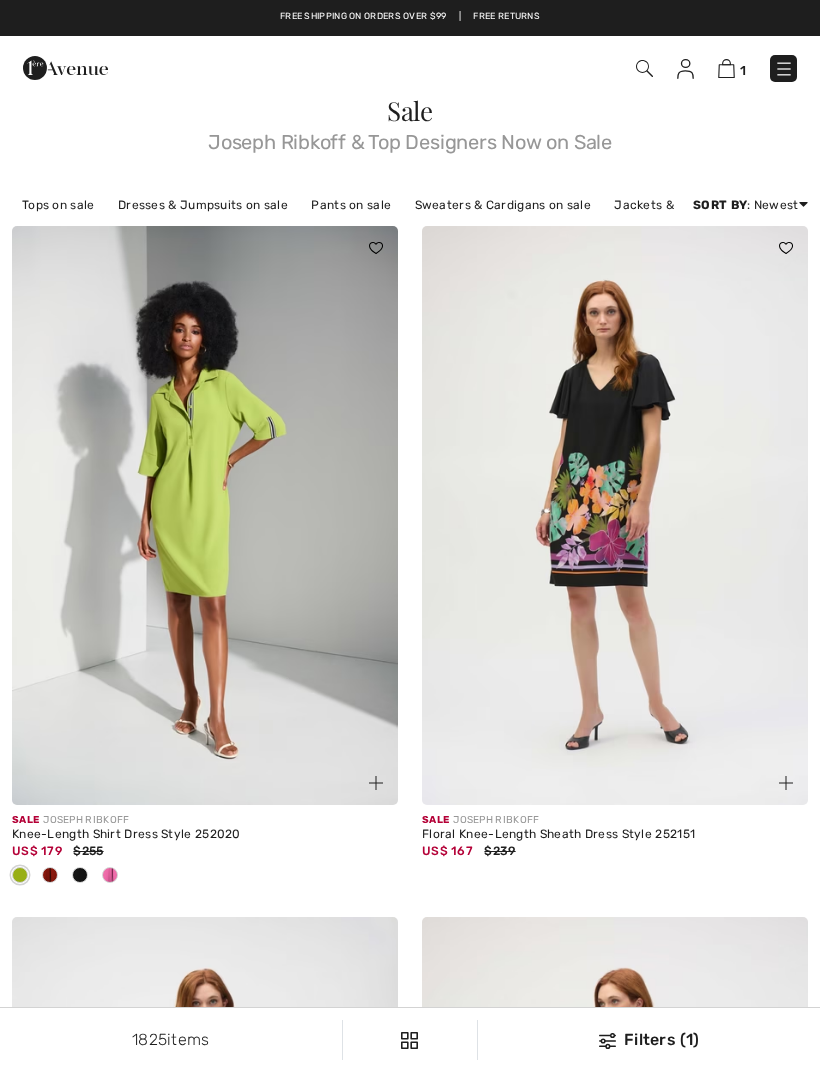 scroll, scrollTop: 0, scrollLeft: 0, axis: both 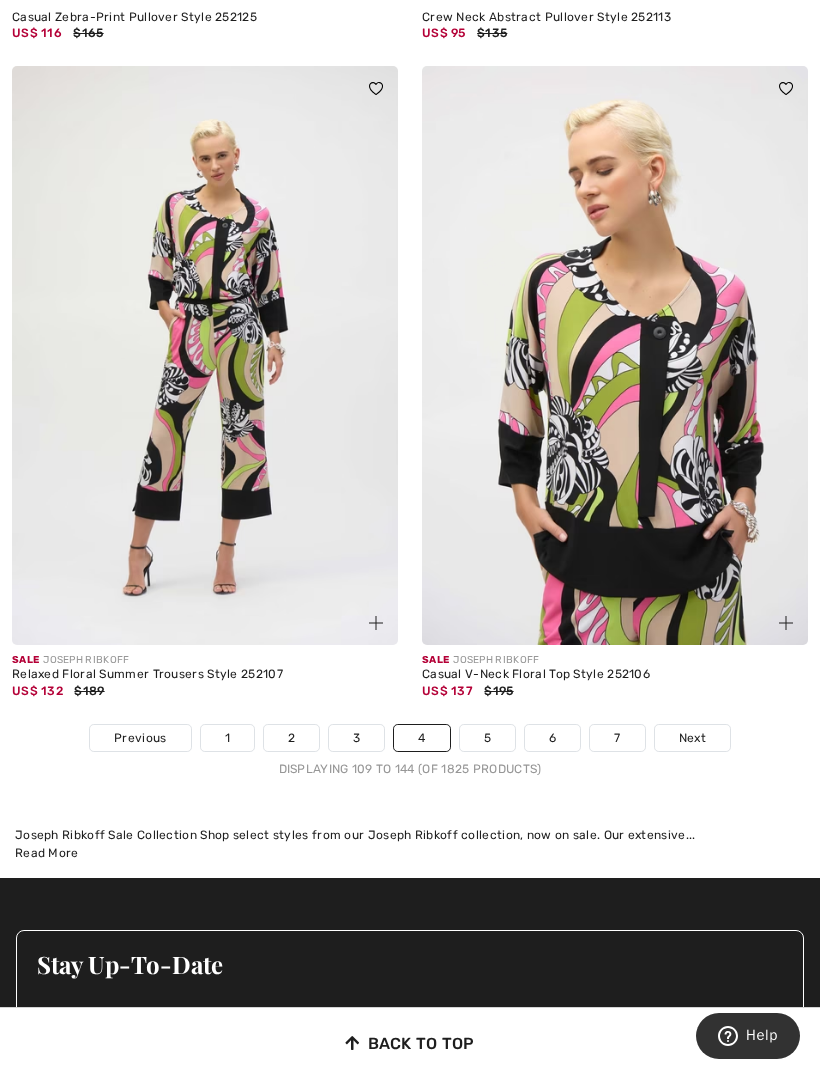click on "5" at bounding box center (487, 738) 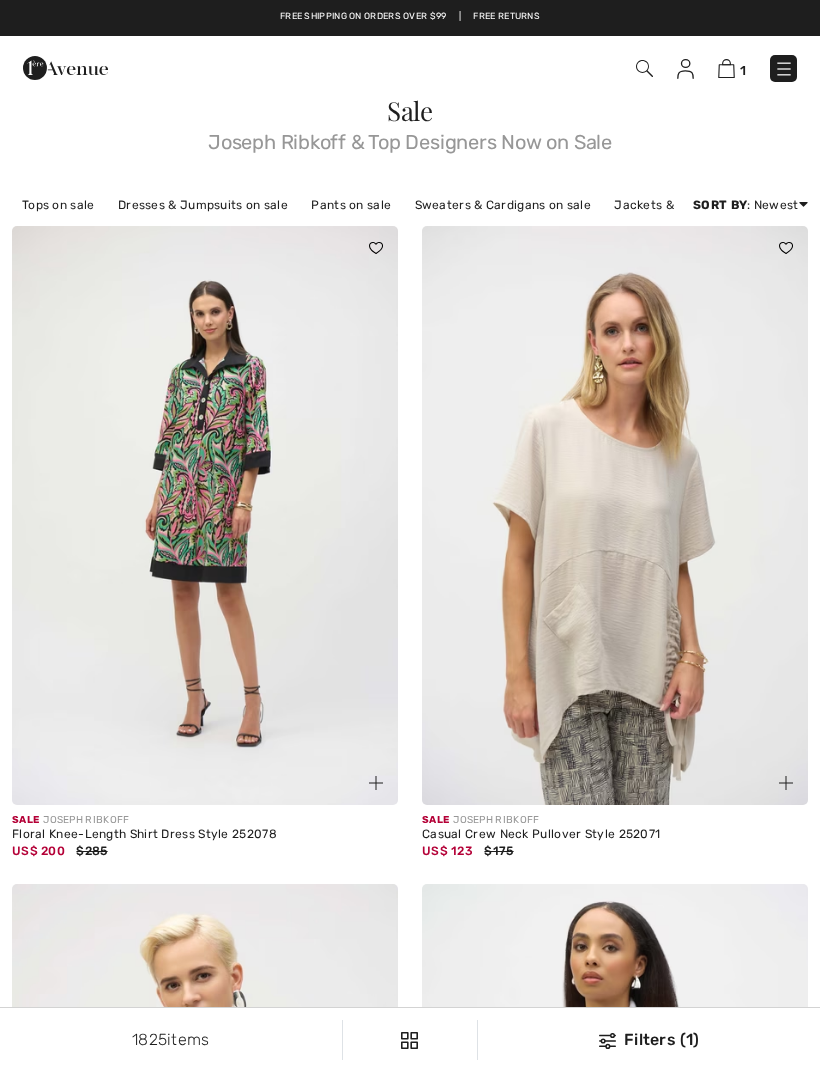 scroll, scrollTop: 0, scrollLeft: 0, axis: both 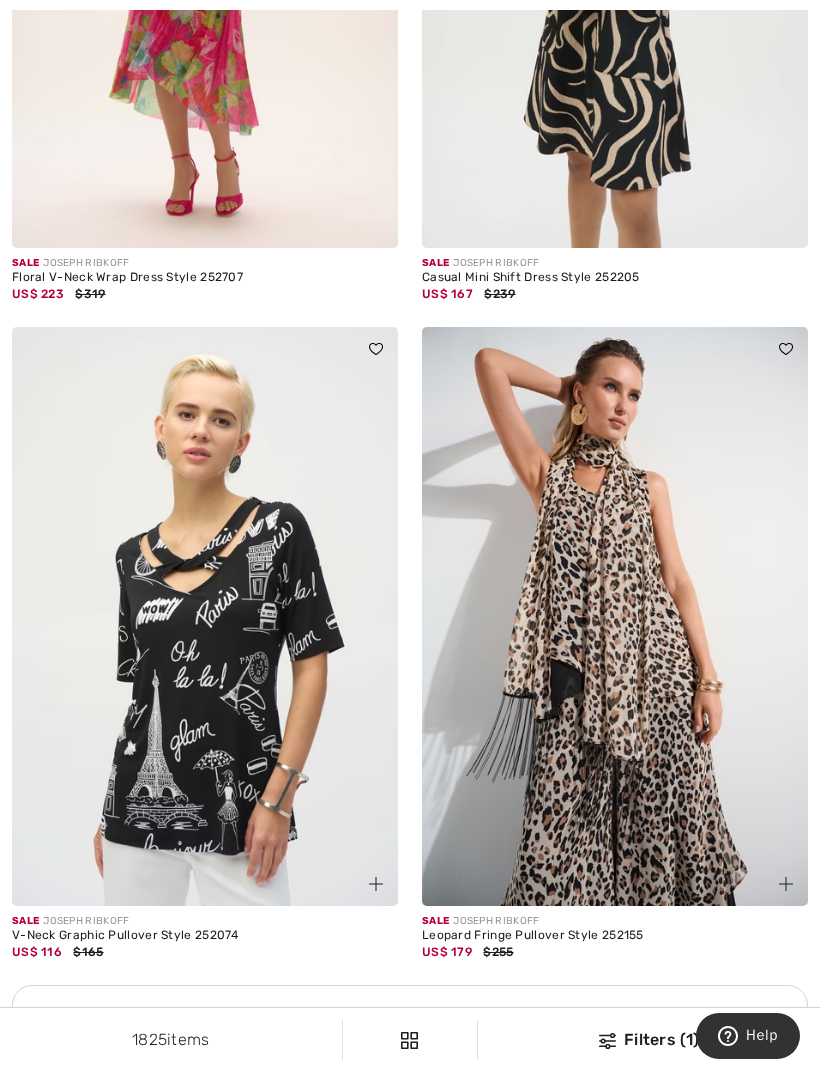 click at bounding box center (205, 616) 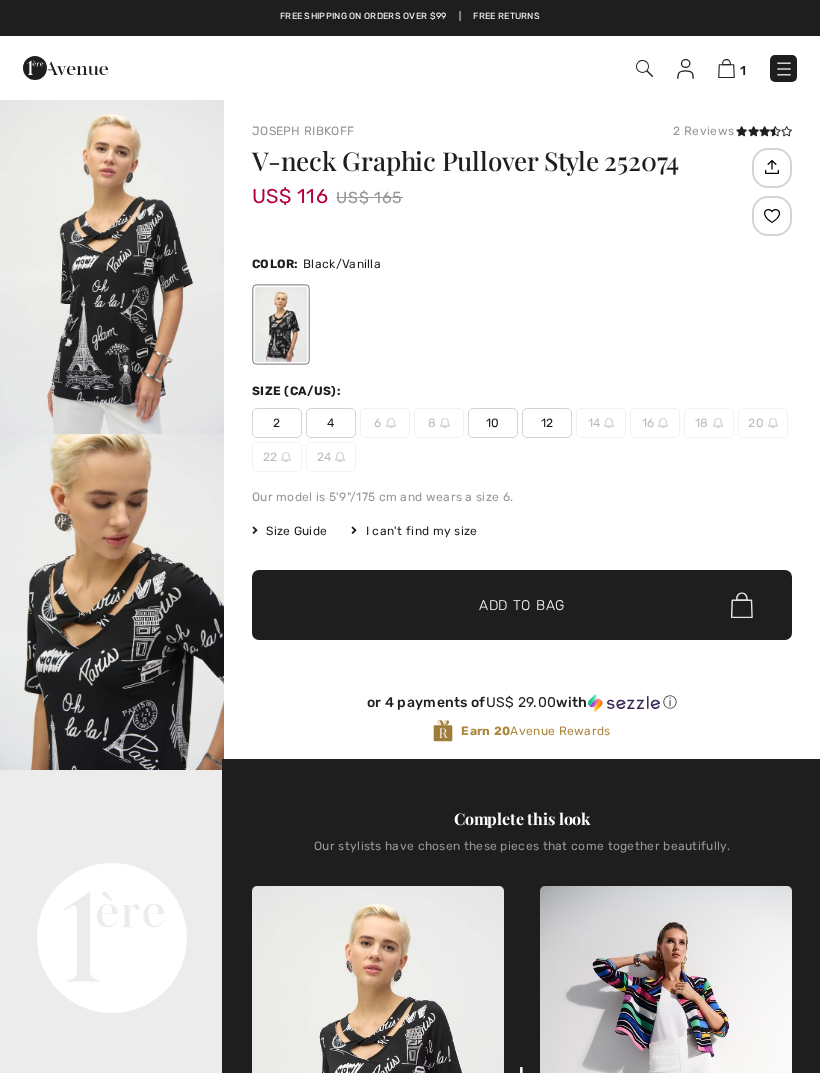 scroll, scrollTop: 0, scrollLeft: 0, axis: both 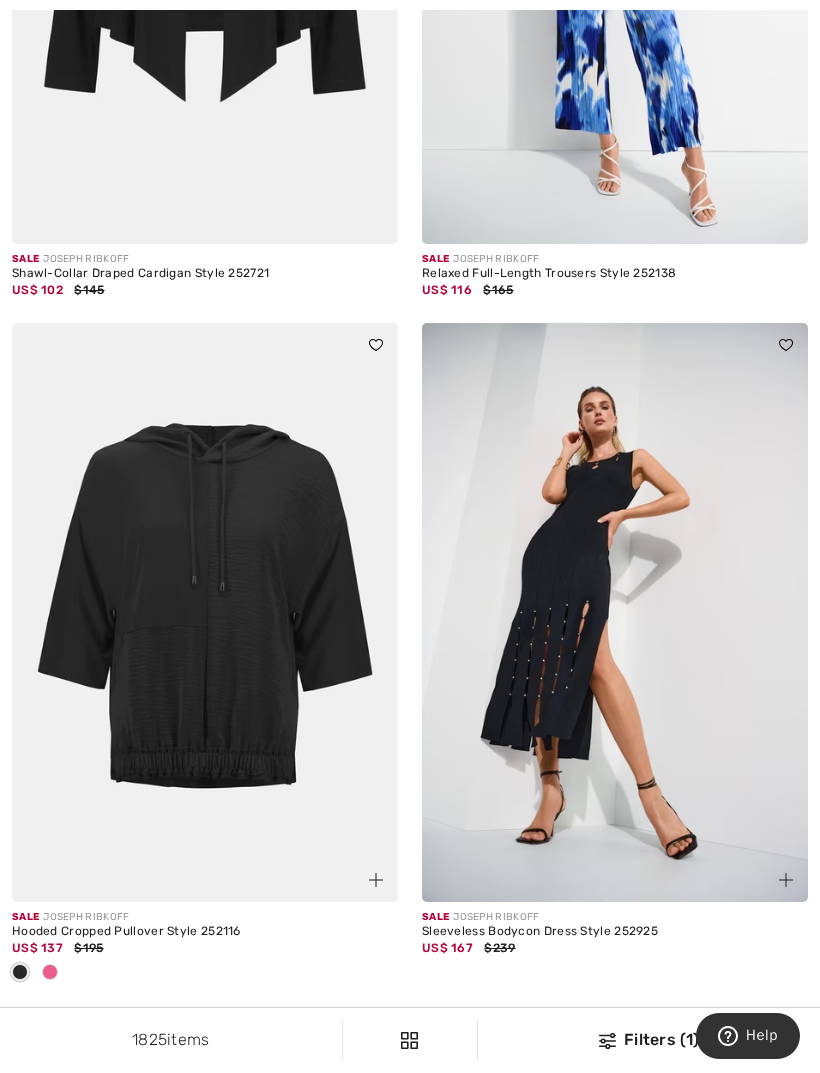 click on "1825  items
Filters (1)
✖
Clear
View Results 1825" at bounding box center [410, 1040] 